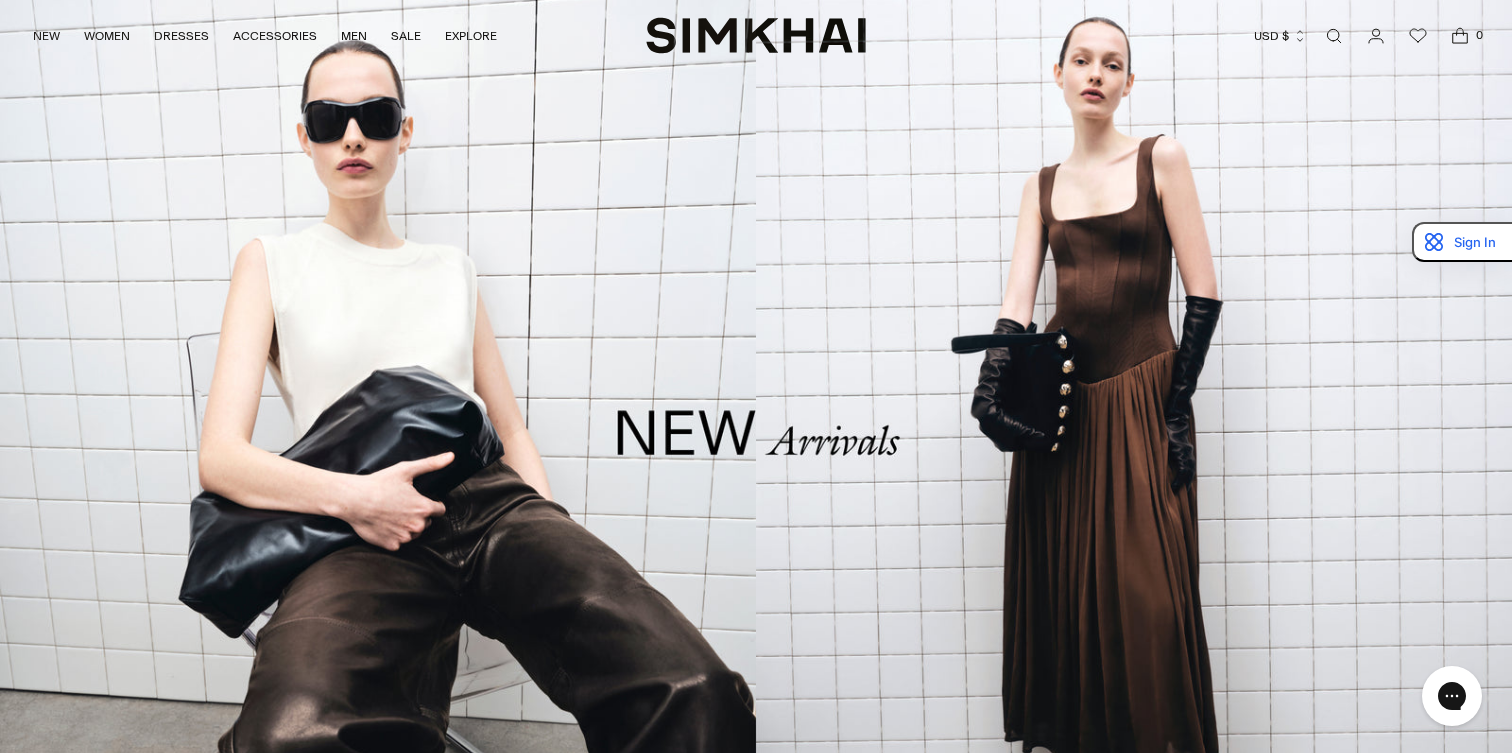scroll, scrollTop: 0, scrollLeft: 0, axis: both 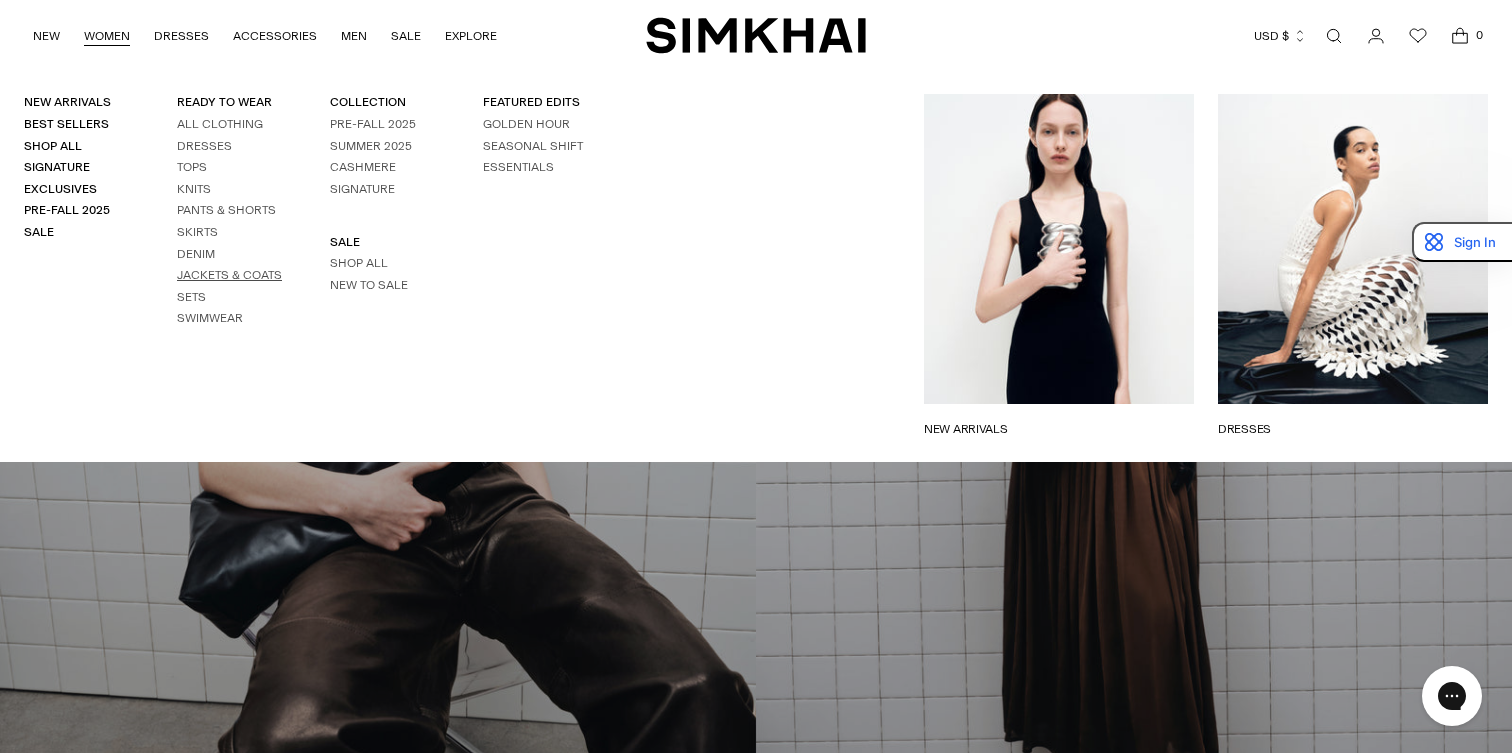 click on "Jackets & Coats" at bounding box center [229, 275] 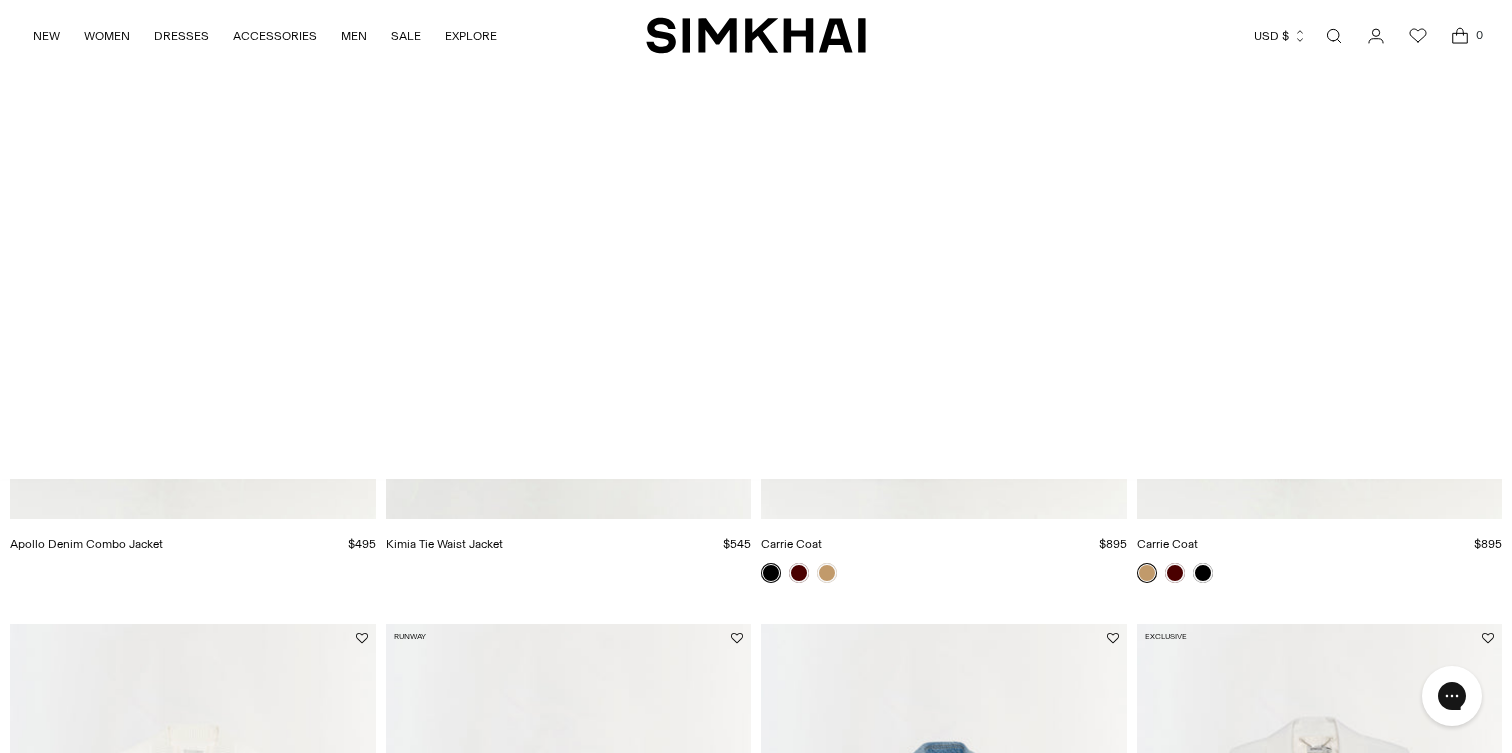 scroll, scrollTop: 945, scrollLeft: 0, axis: vertical 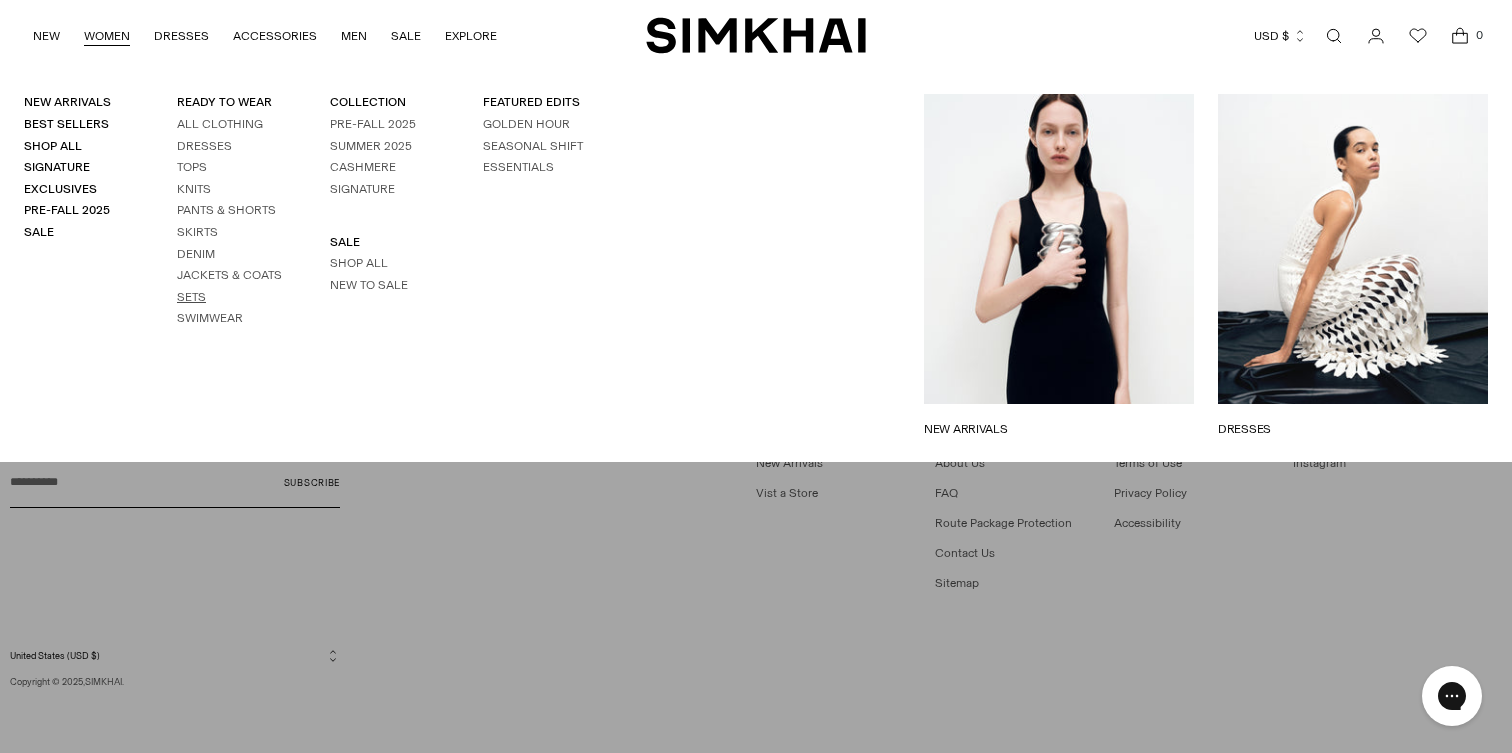 click on "Sets" at bounding box center [191, 297] 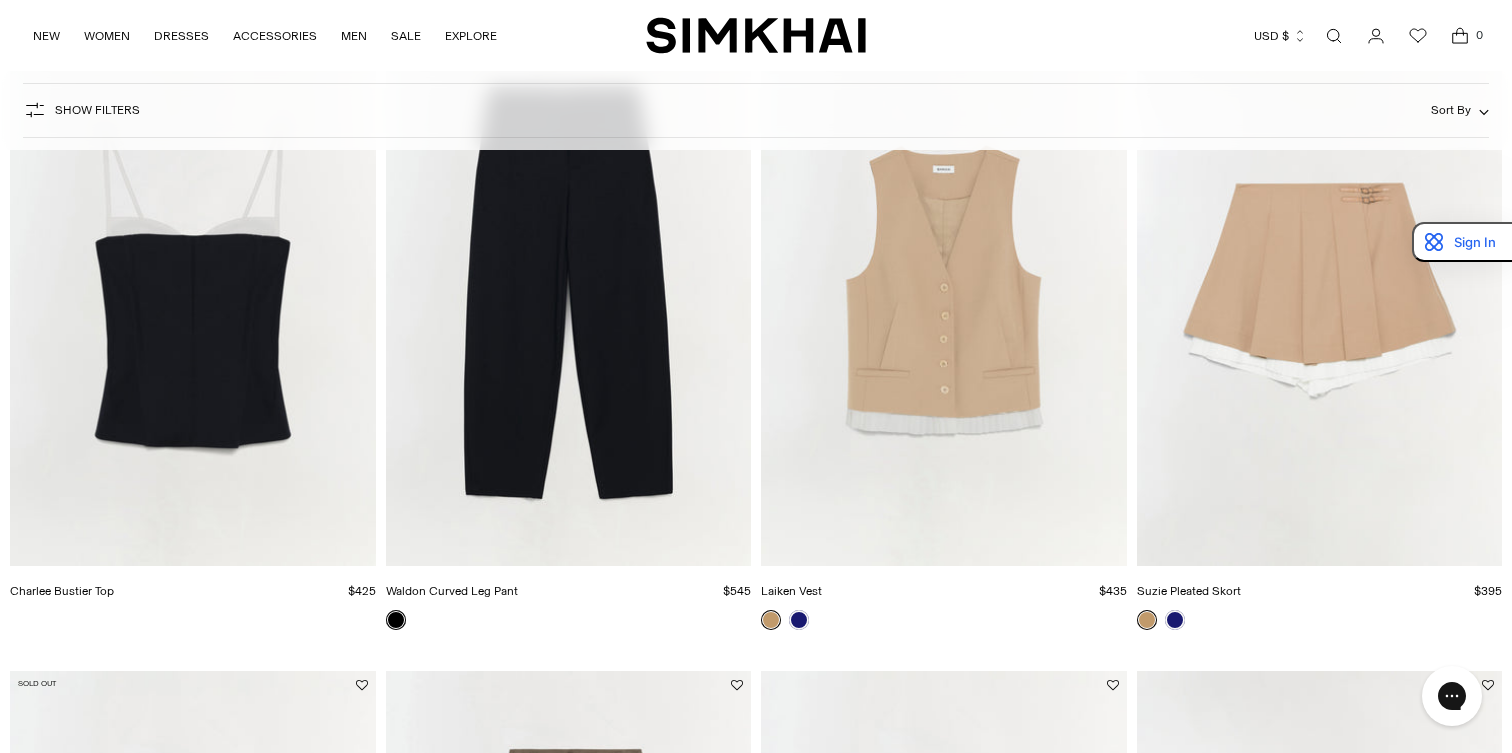 scroll, scrollTop: 0, scrollLeft: 0, axis: both 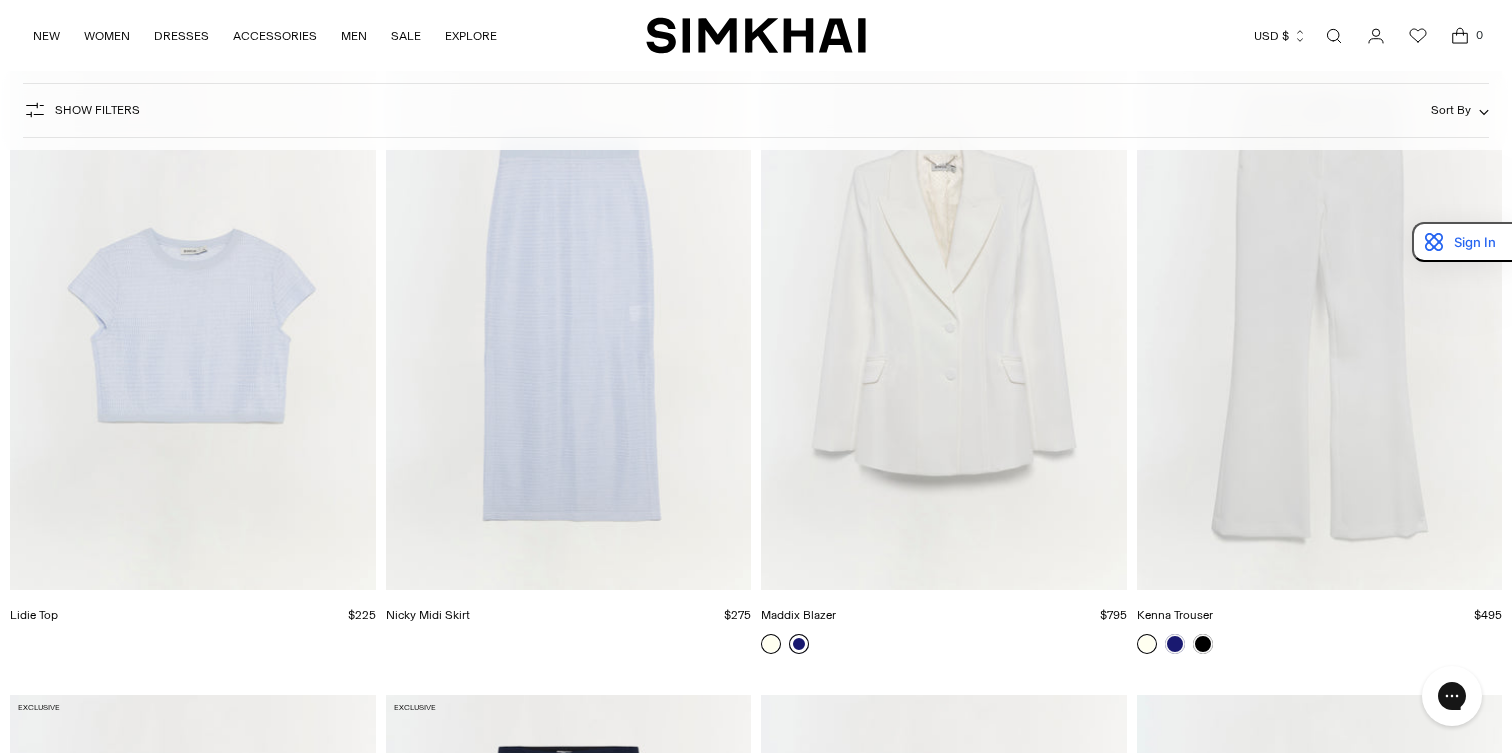 click at bounding box center (799, 644) 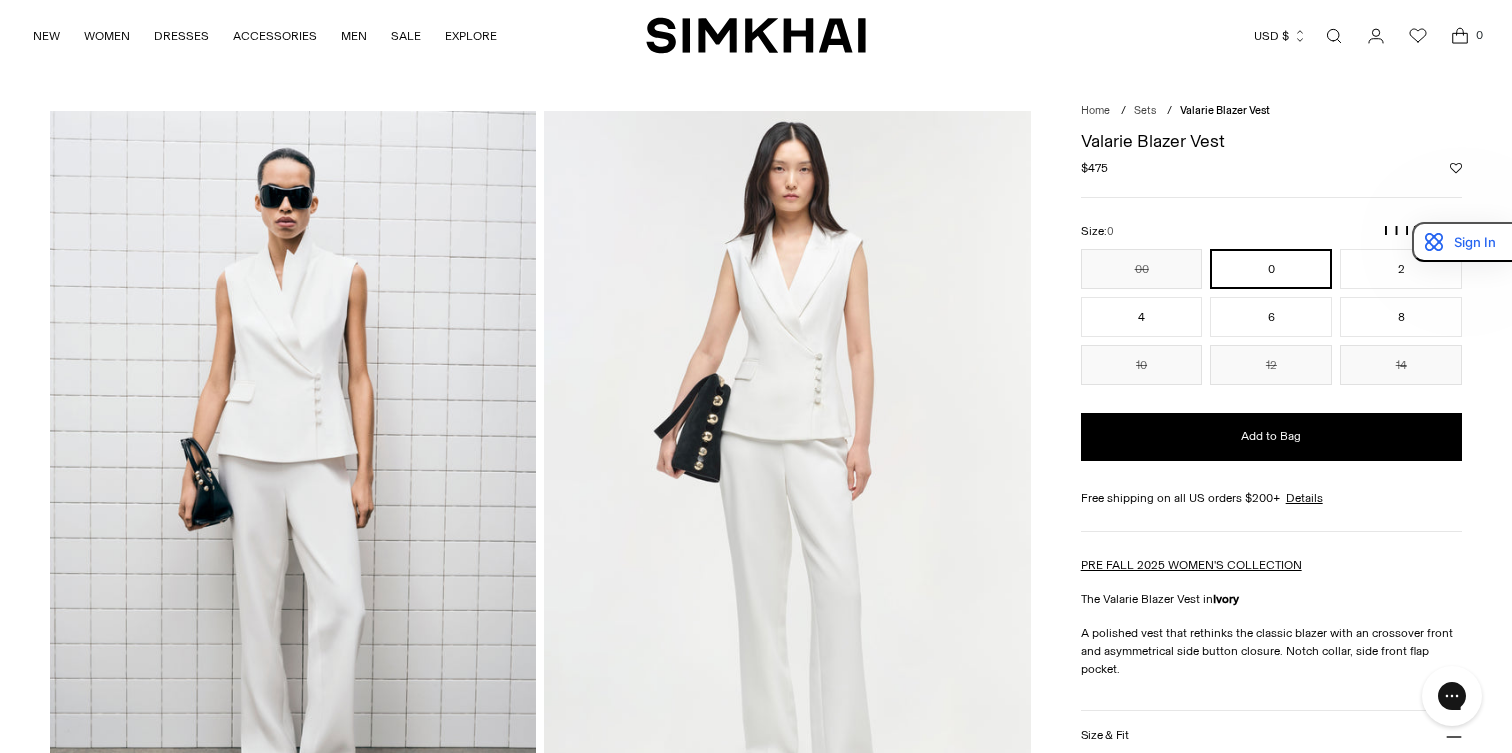 scroll, scrollTop: 0, scrollLeft: 0, axis: both 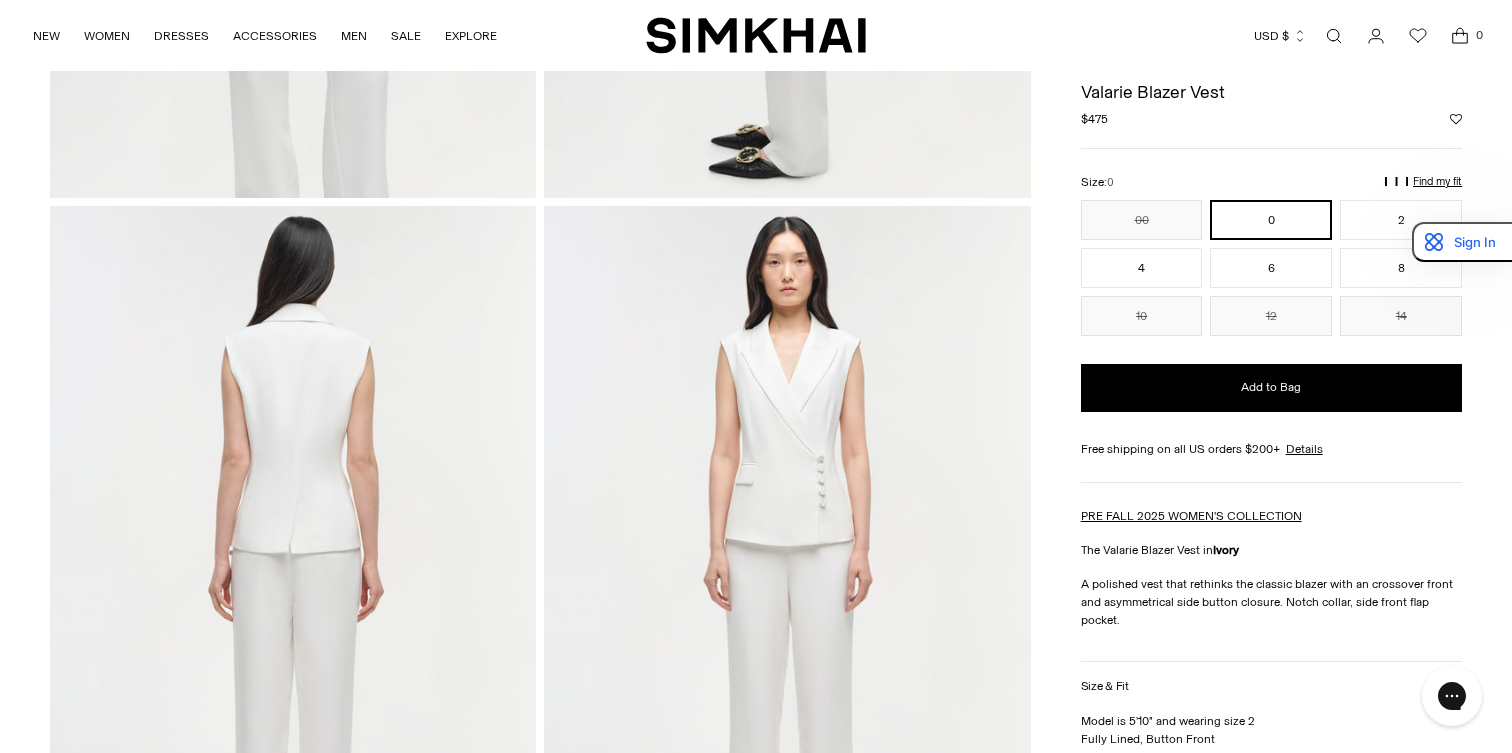 click at bounding box center [787, 571] 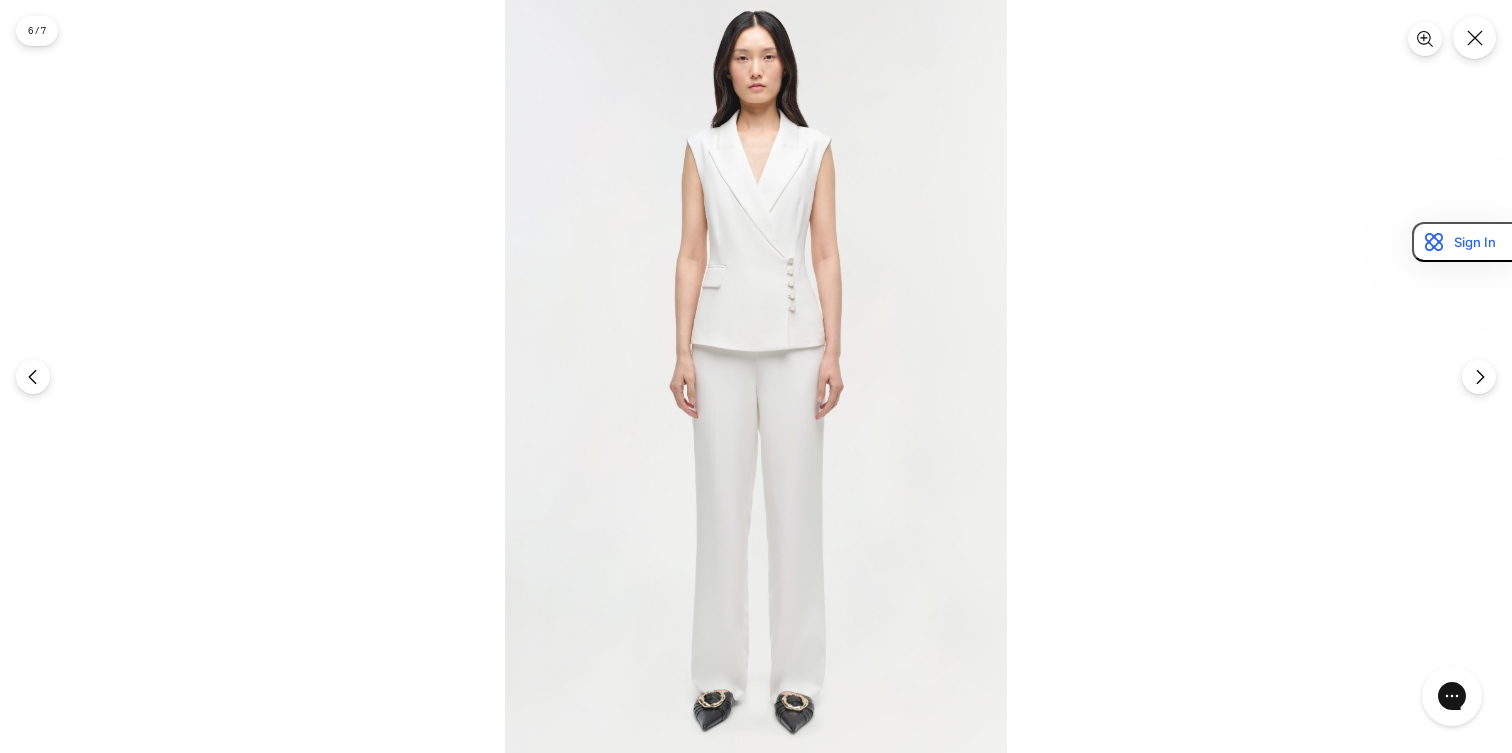 click at bounding box center [756, 376] 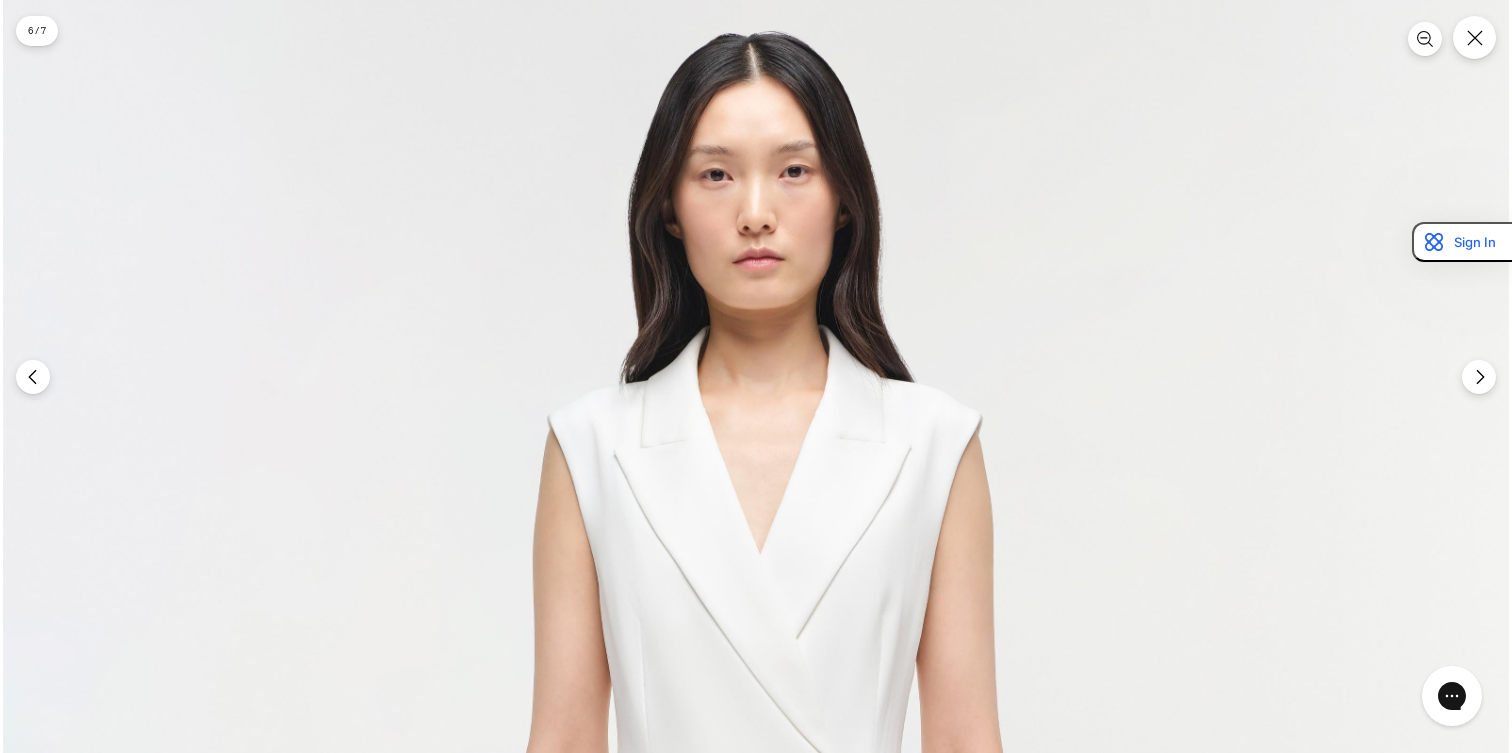 click at bounding box center (756, 1129) 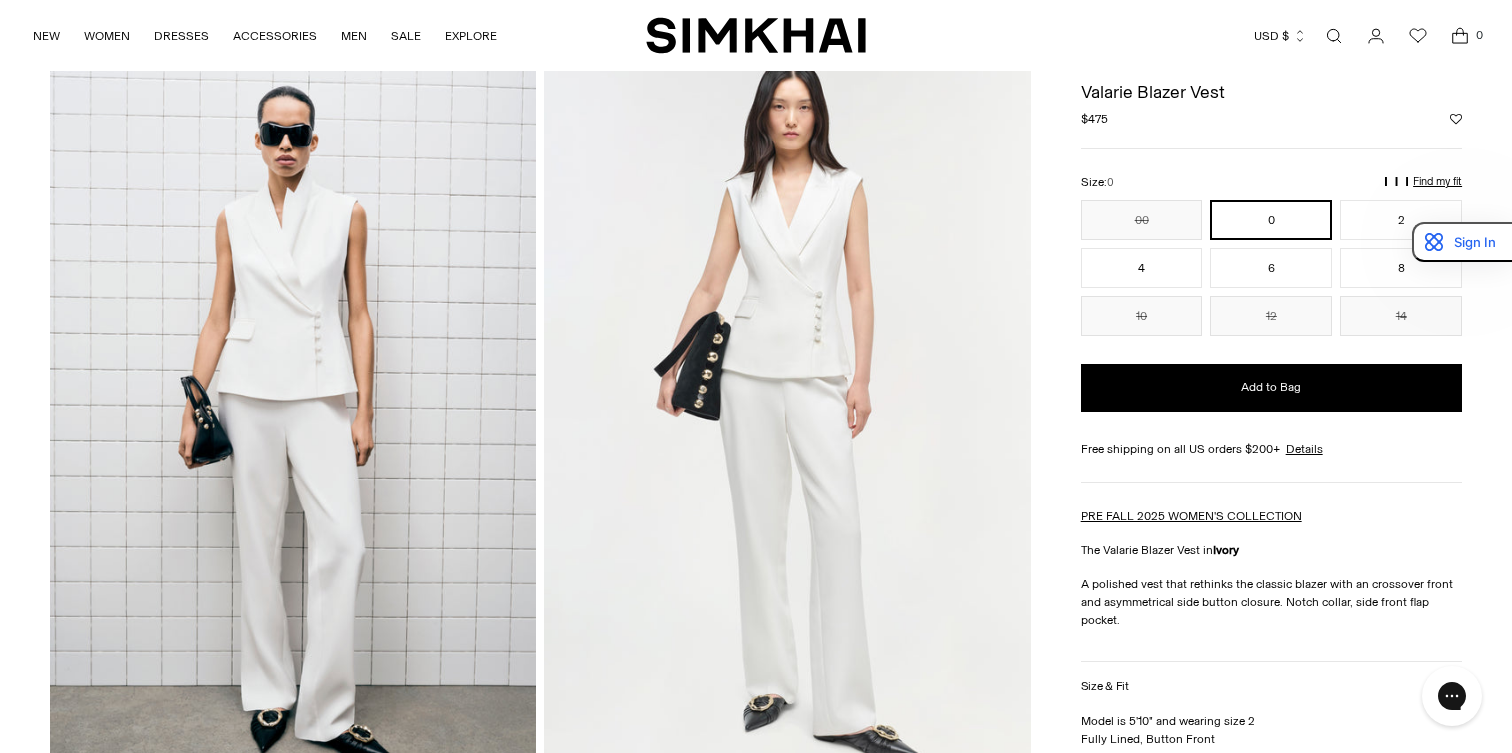 scroll, scrollTop: 0, scrollLeft: 0, axis: both 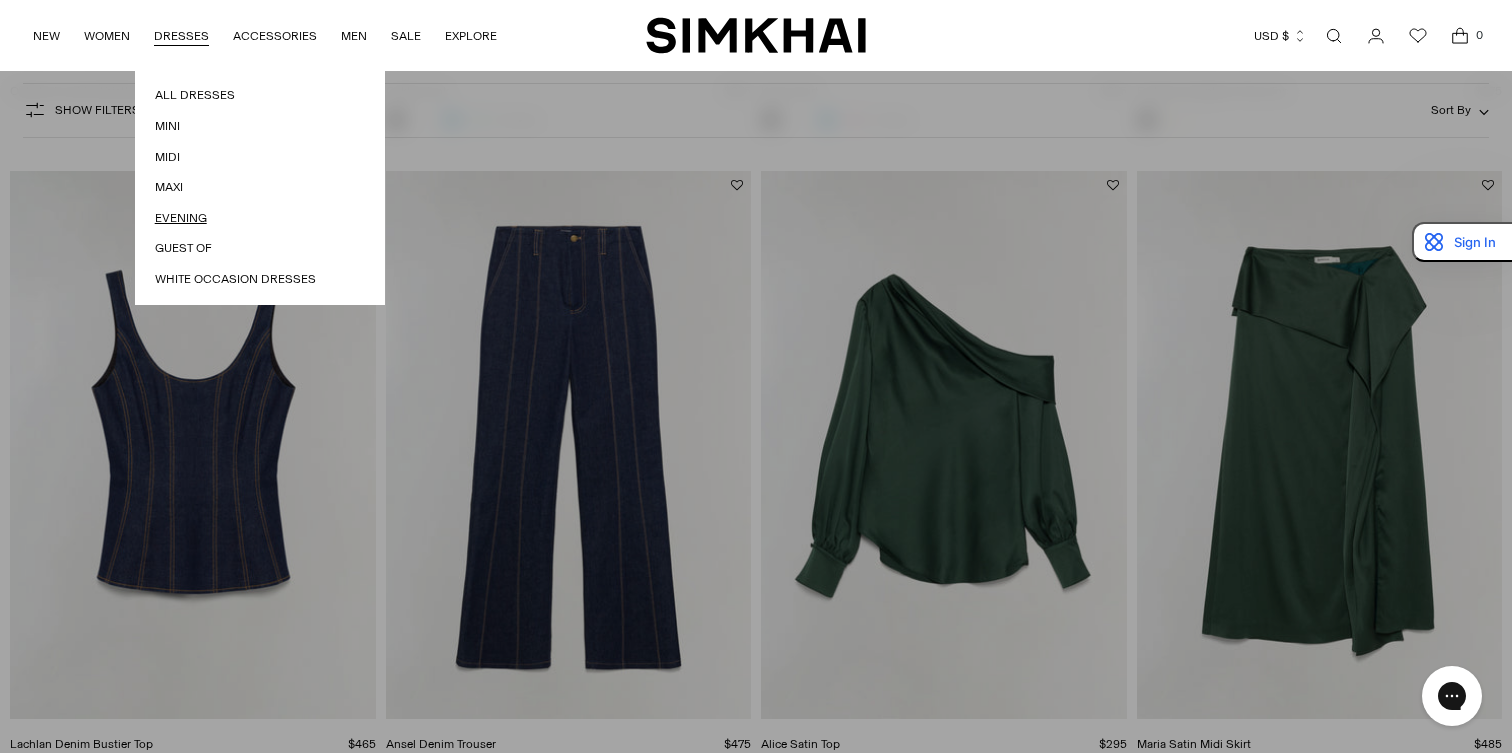 click on "Evening" at bounding box center [260, 218] 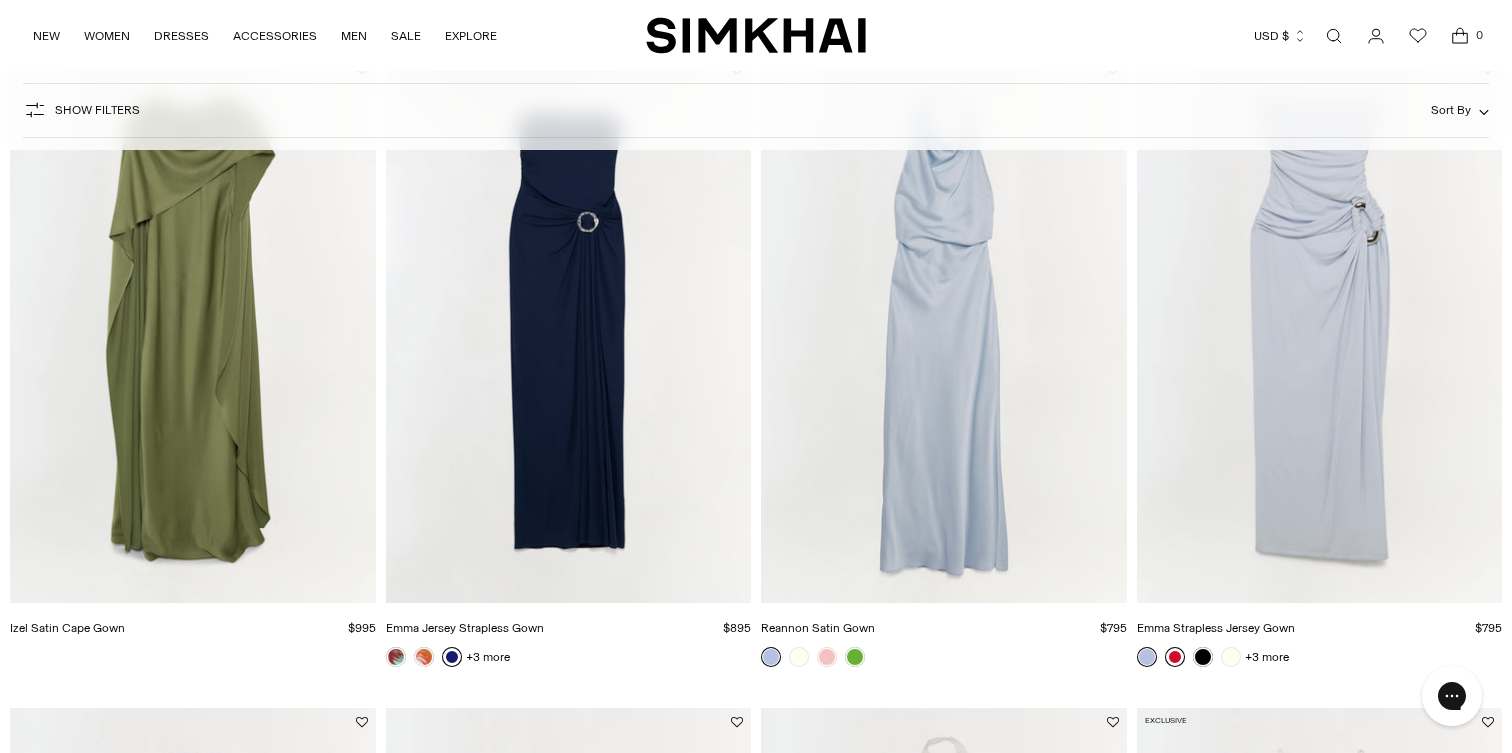 scroll, scrollTop: 1415, scrollLeft: 0, axis: vertical 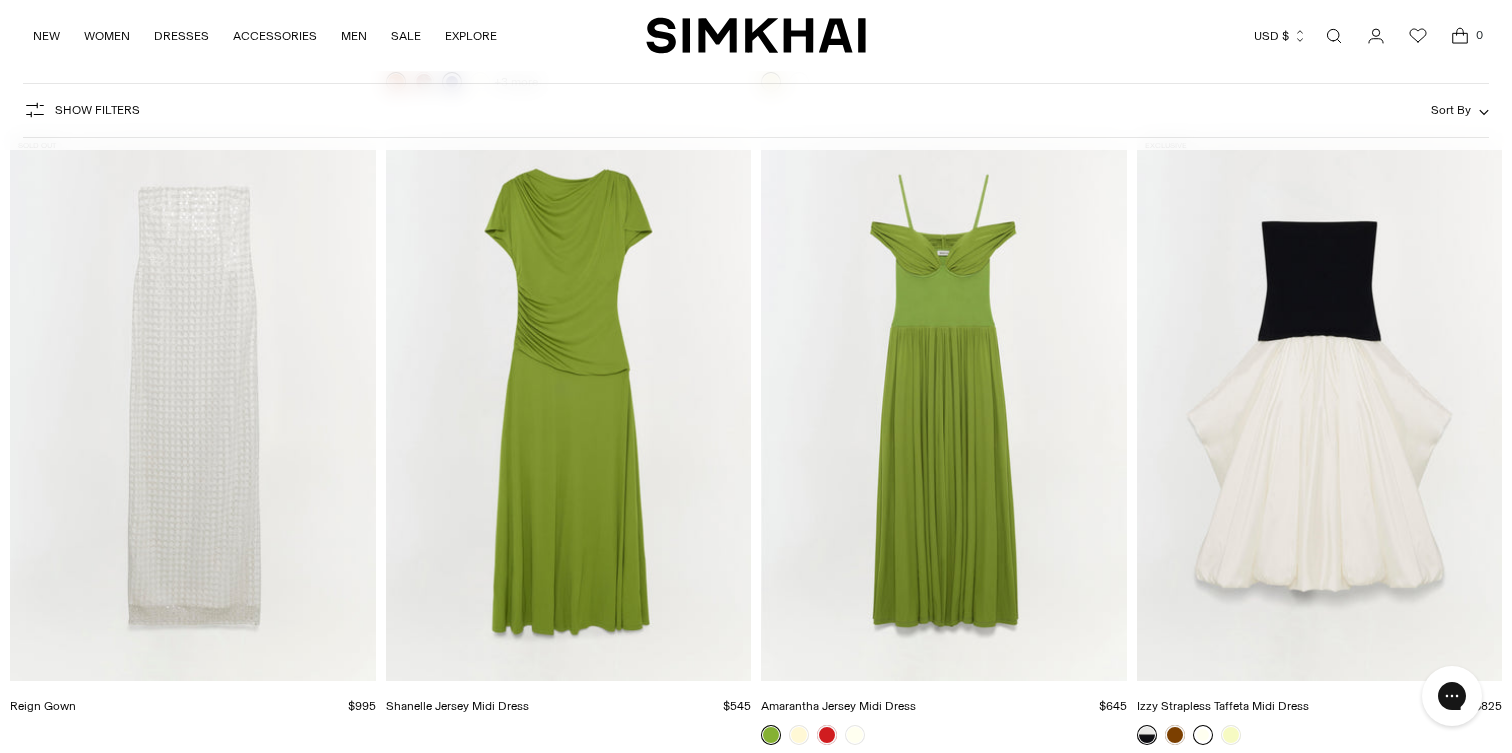 click at bounding box center [1203, 735] 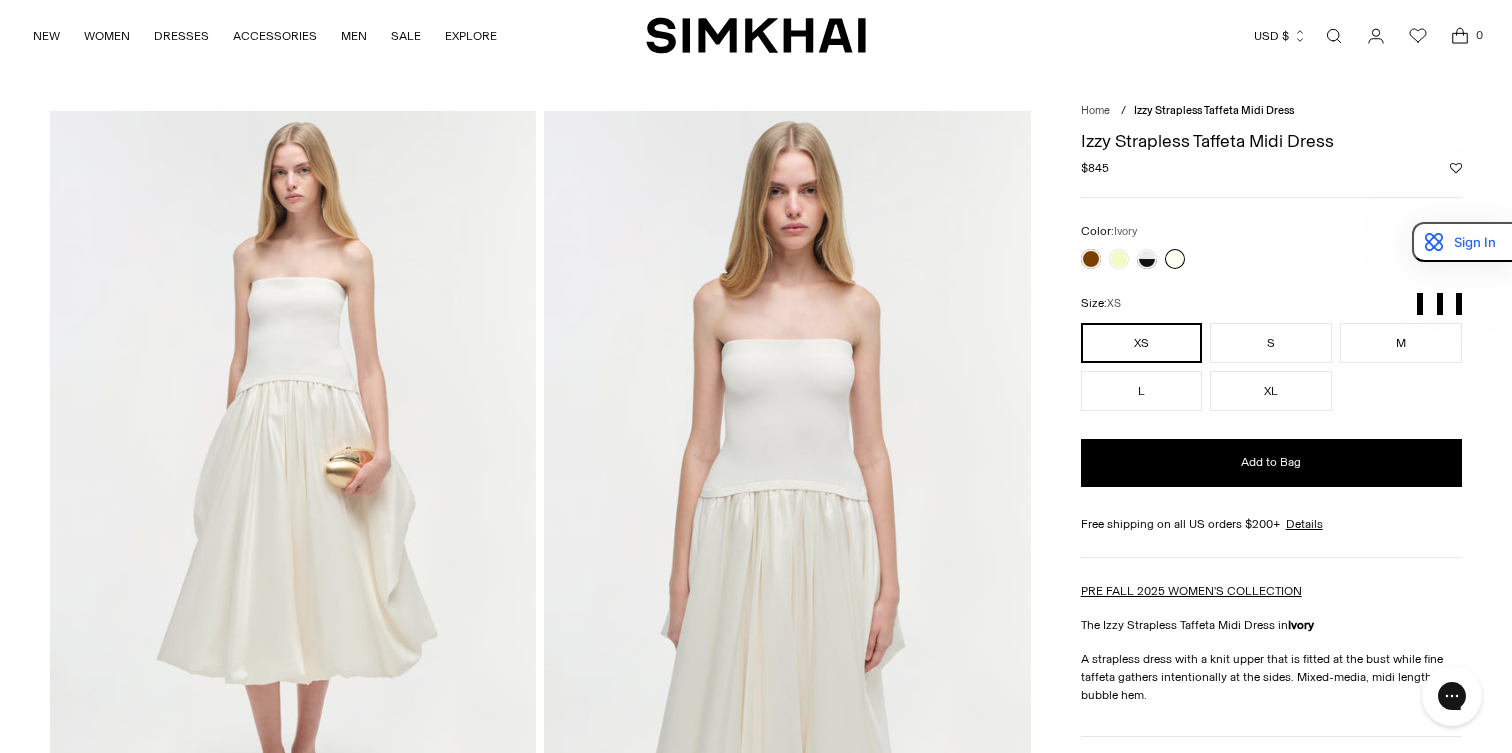 scroll, scrollTop: 0, scrollLeft: 0, axis: both 